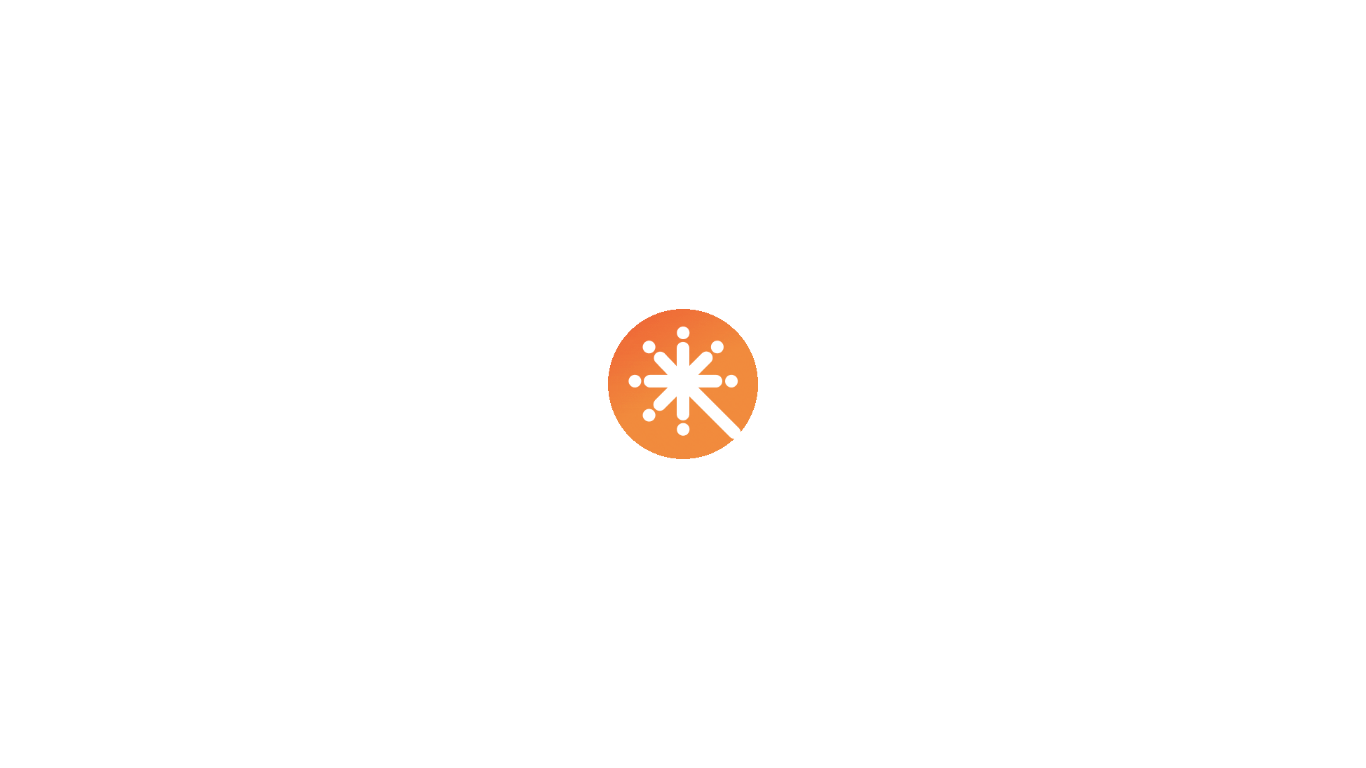 scroll, scrollTop: 0, scrollLeft: 0, axis: both 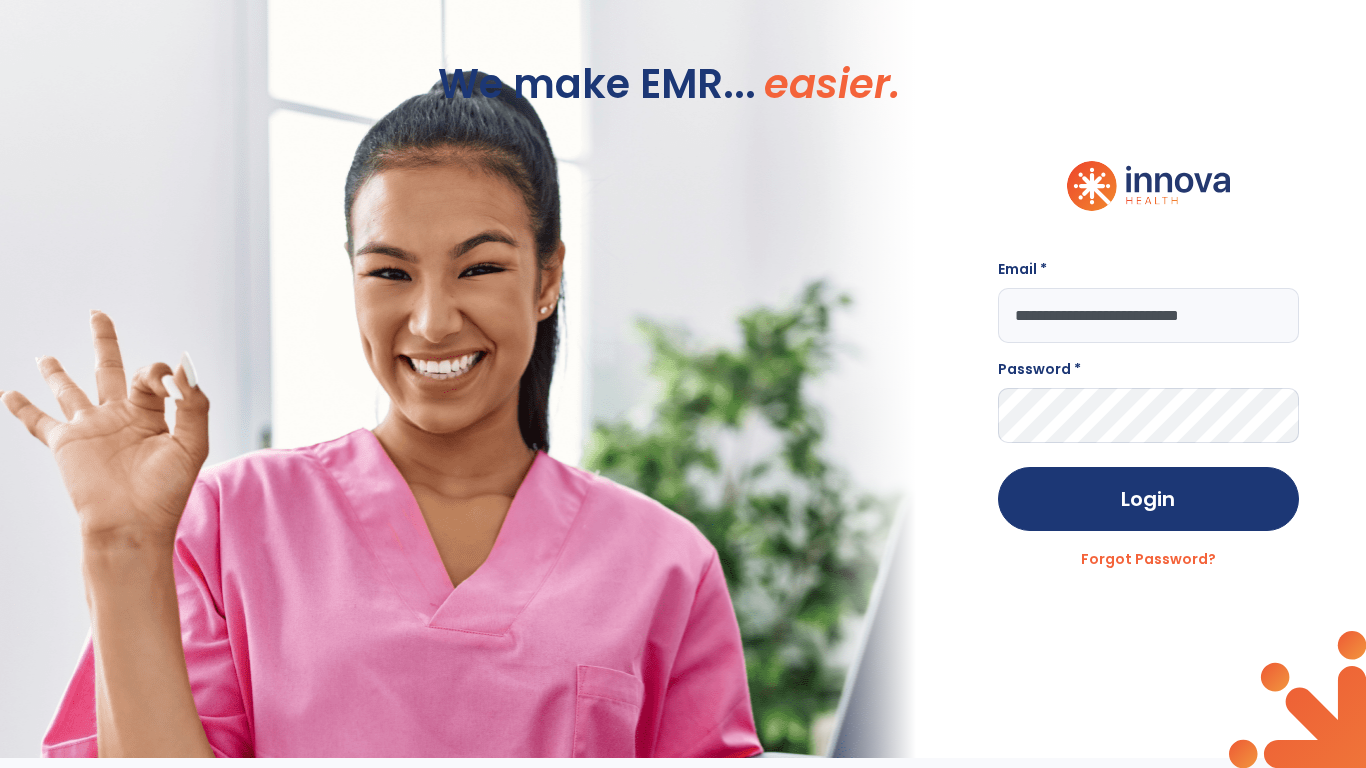 type on "**********" 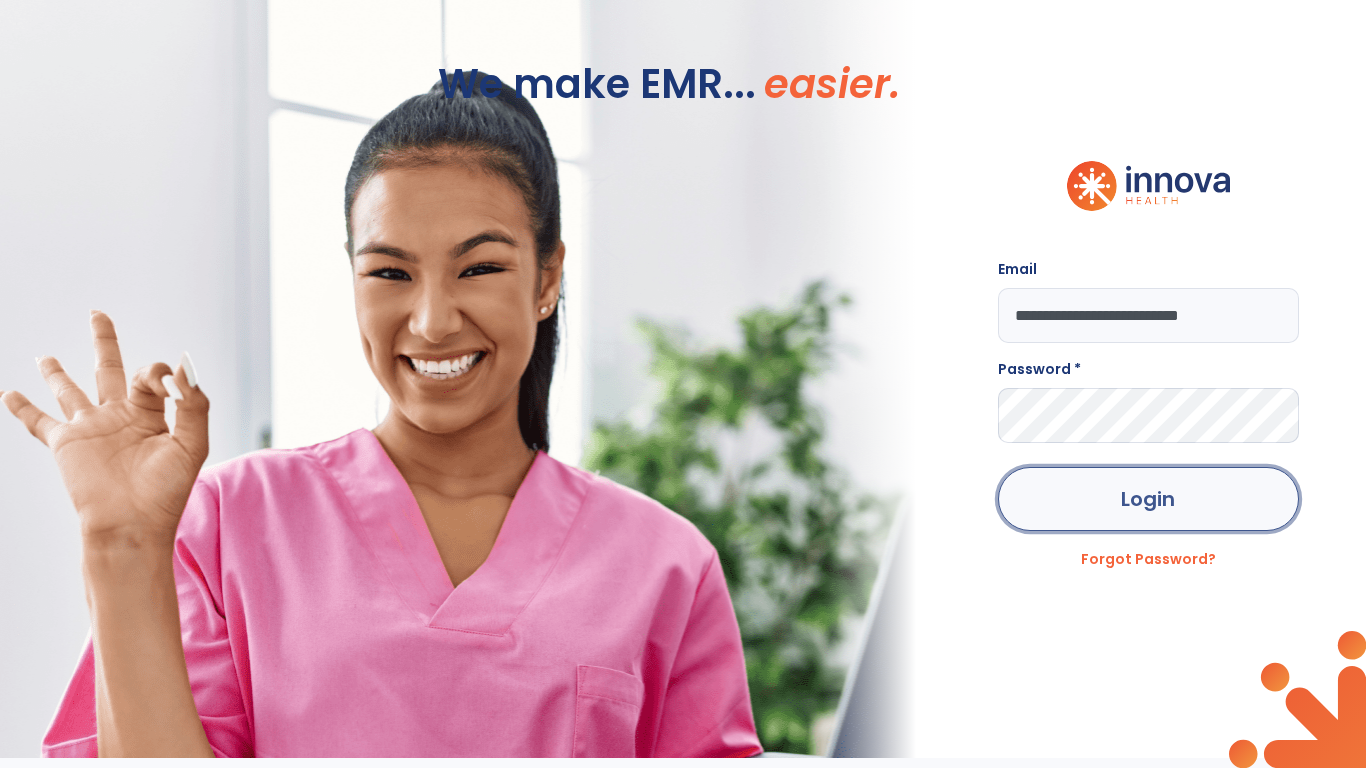 click on "Login" 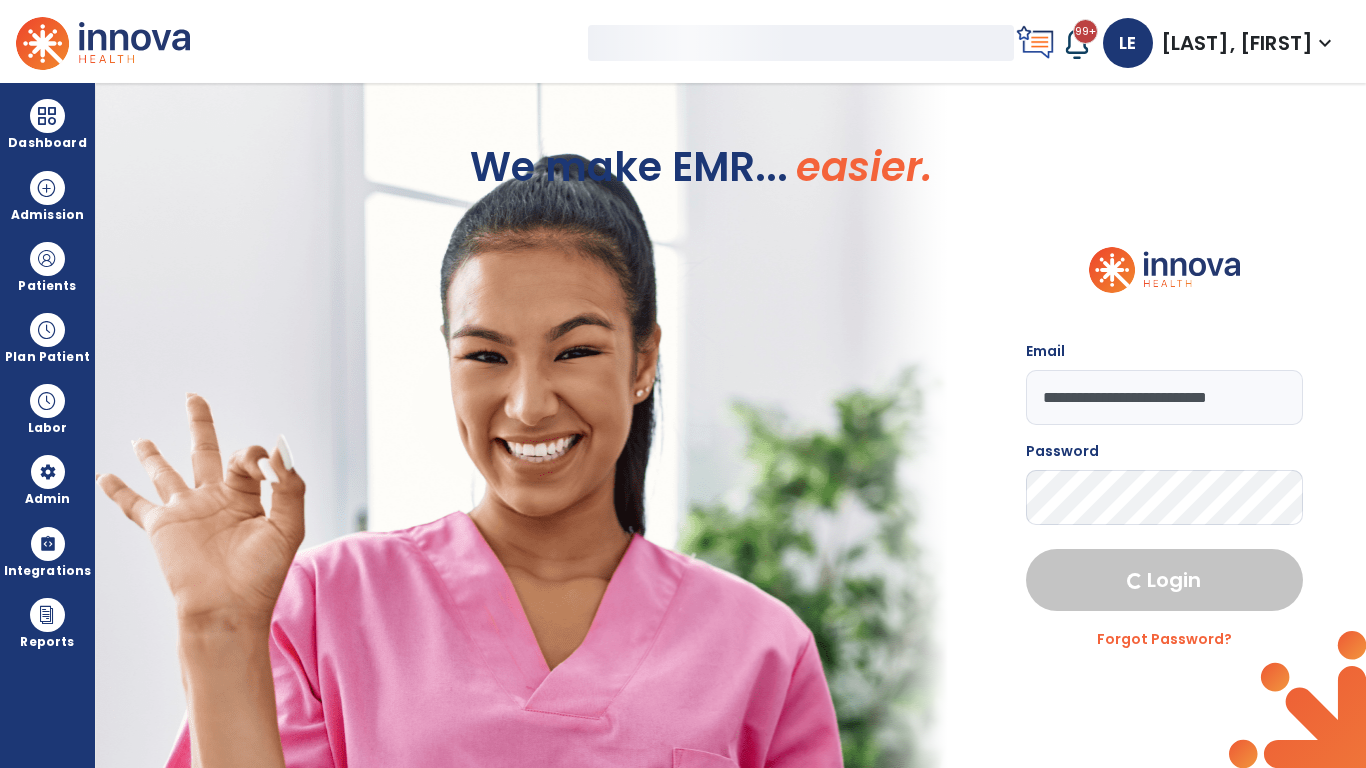 select on "***" 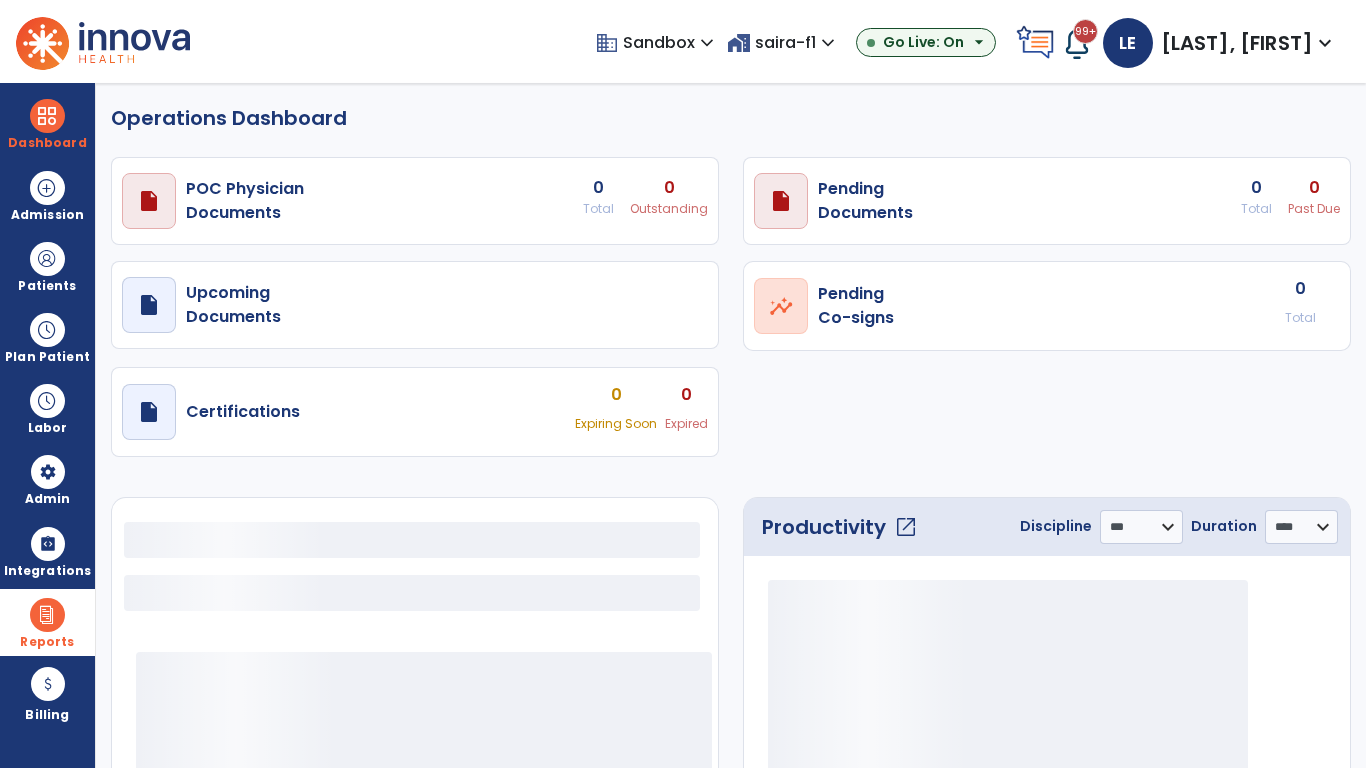 click at bounding box center [47, 615] 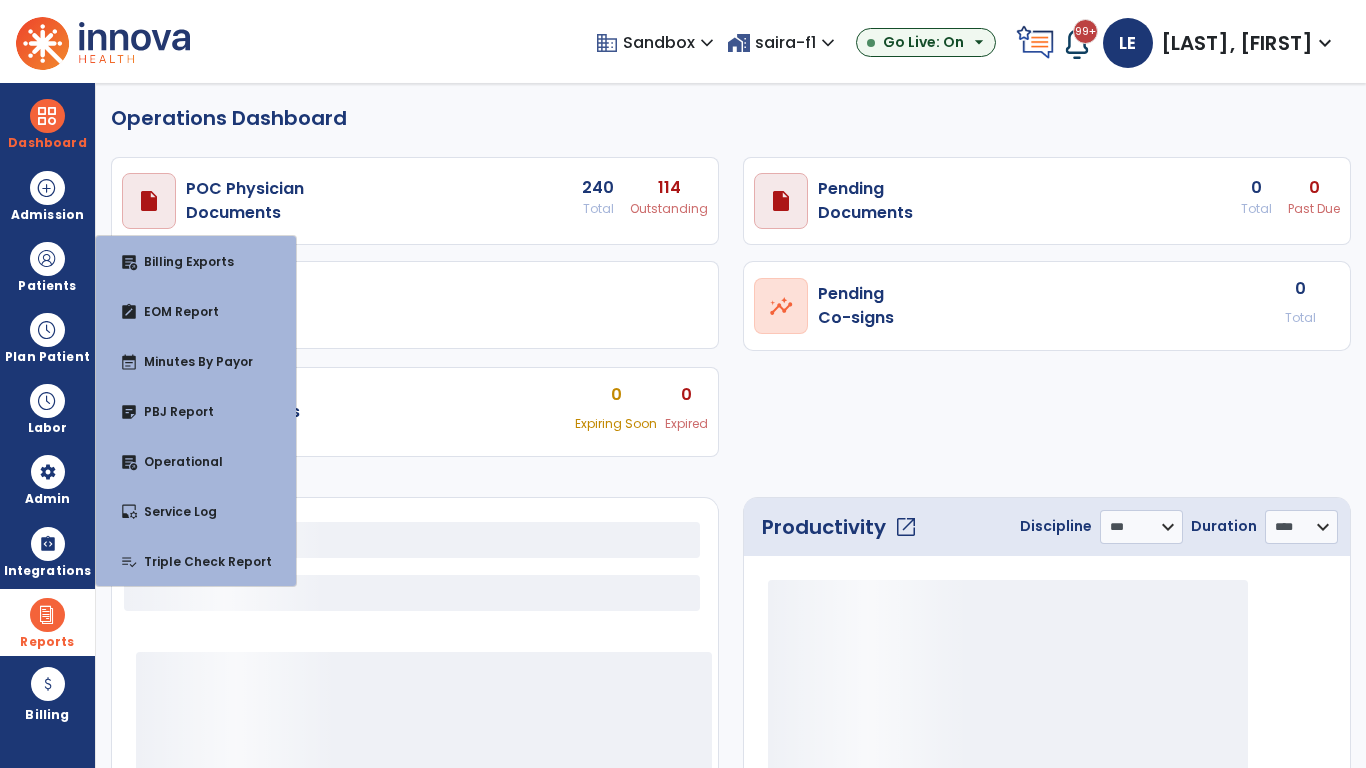 select on "***" 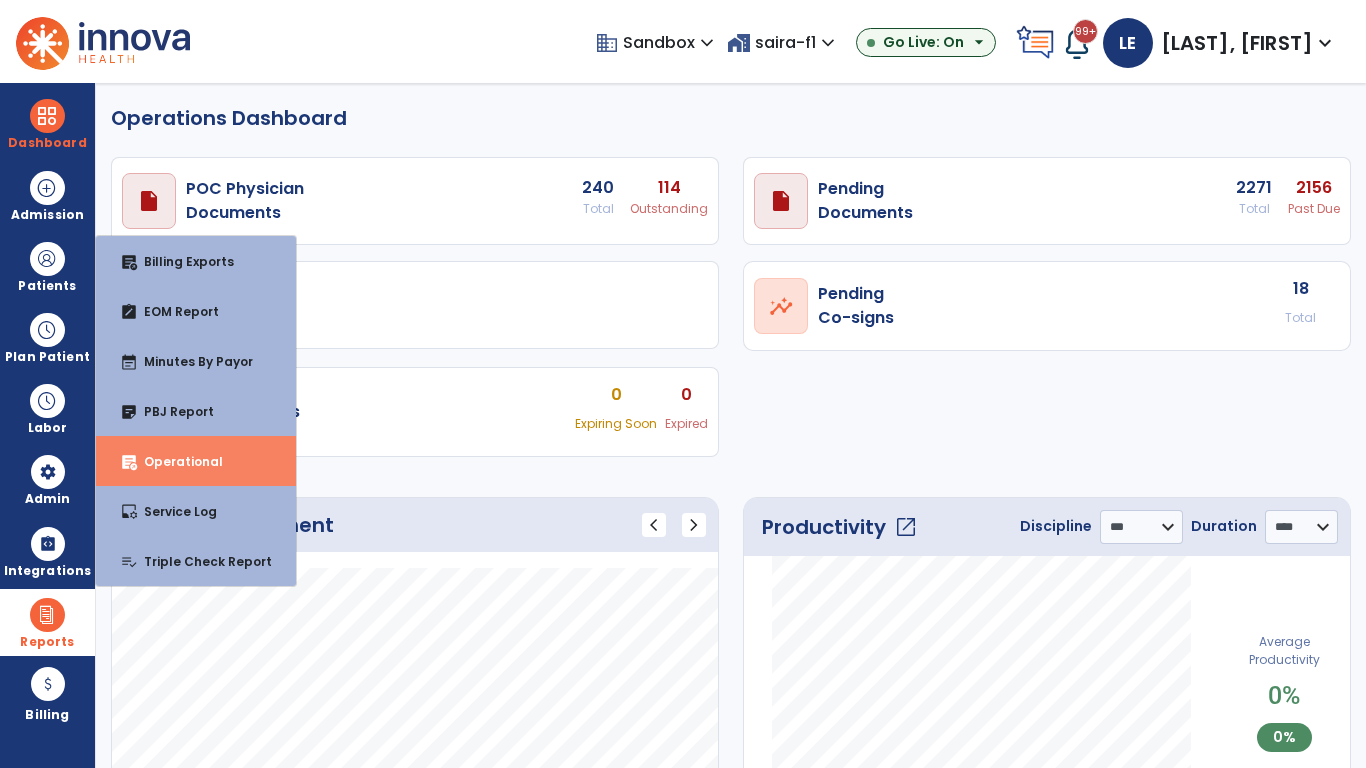 click on "Operational" at bounding box center (175, 461) 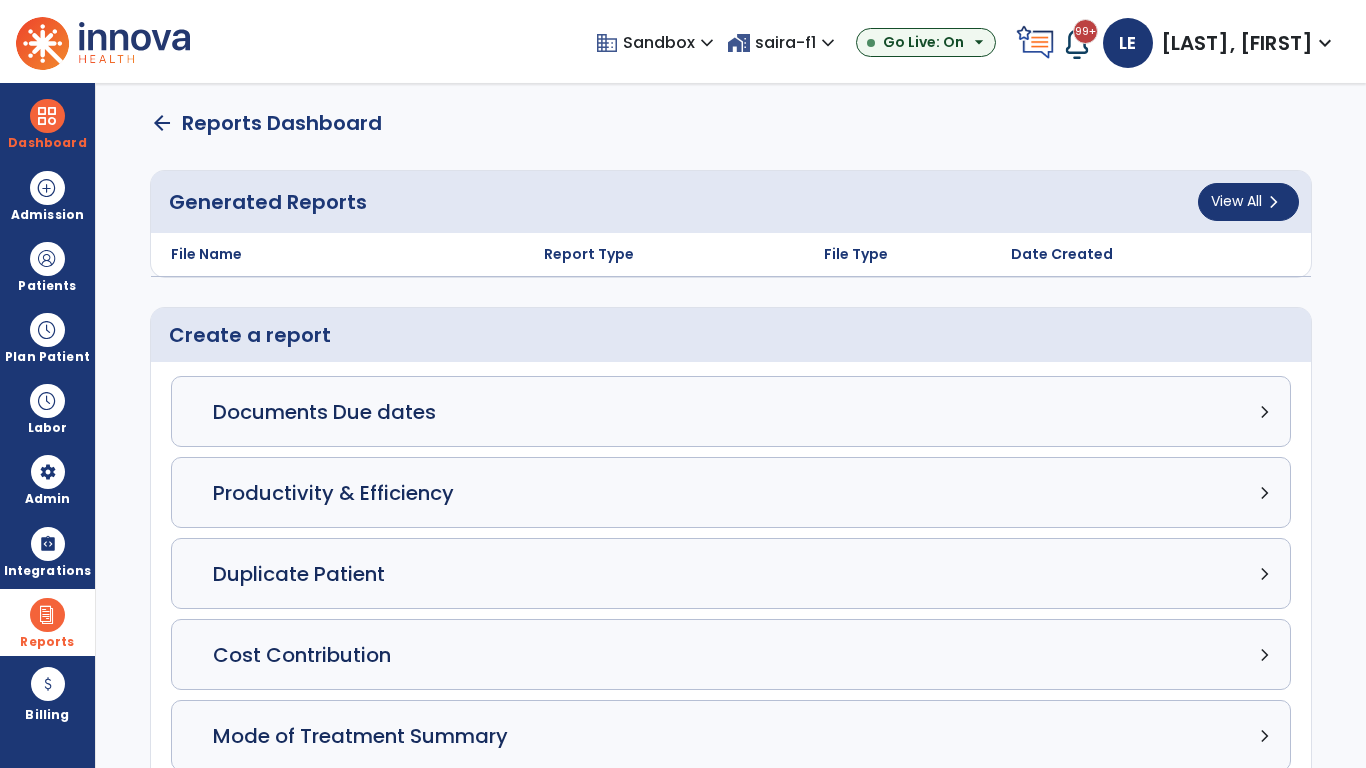 click on "Census Detail chevron_right" 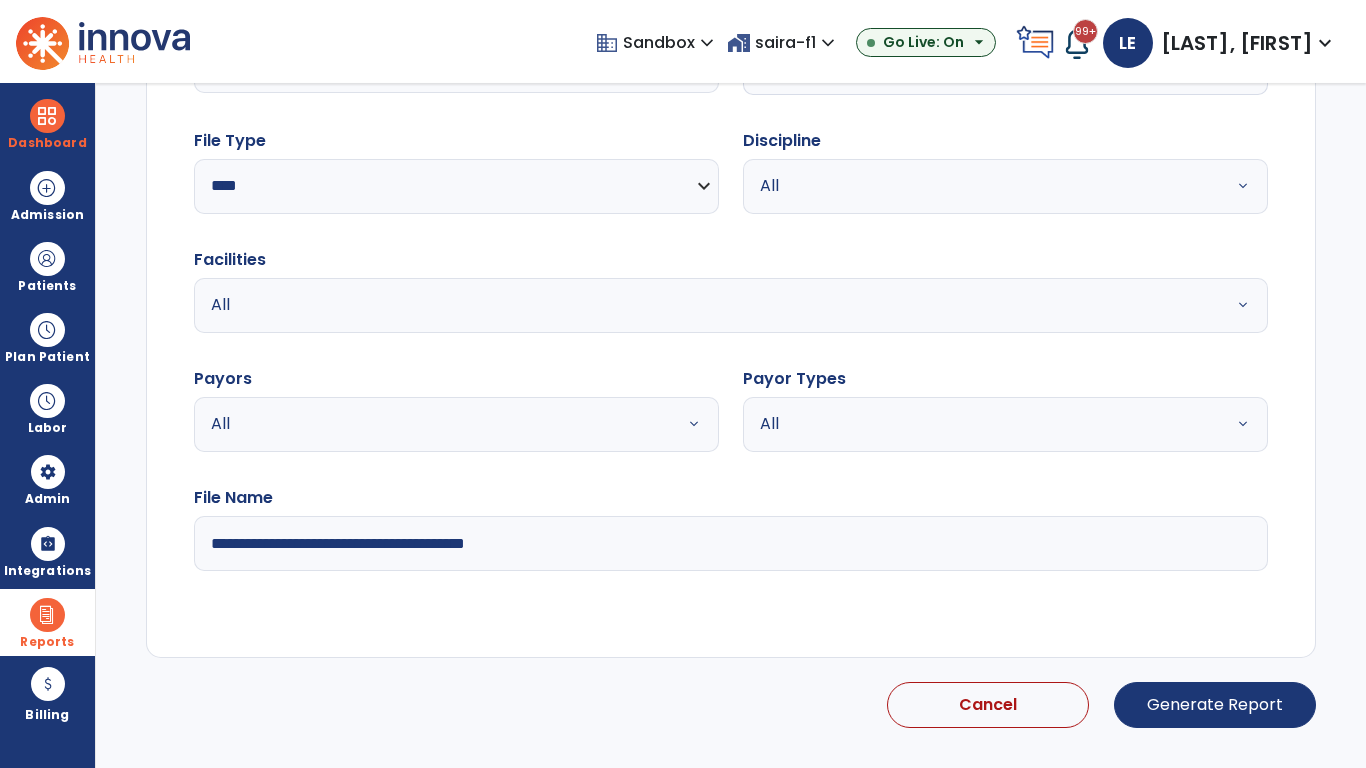 select on "*****" 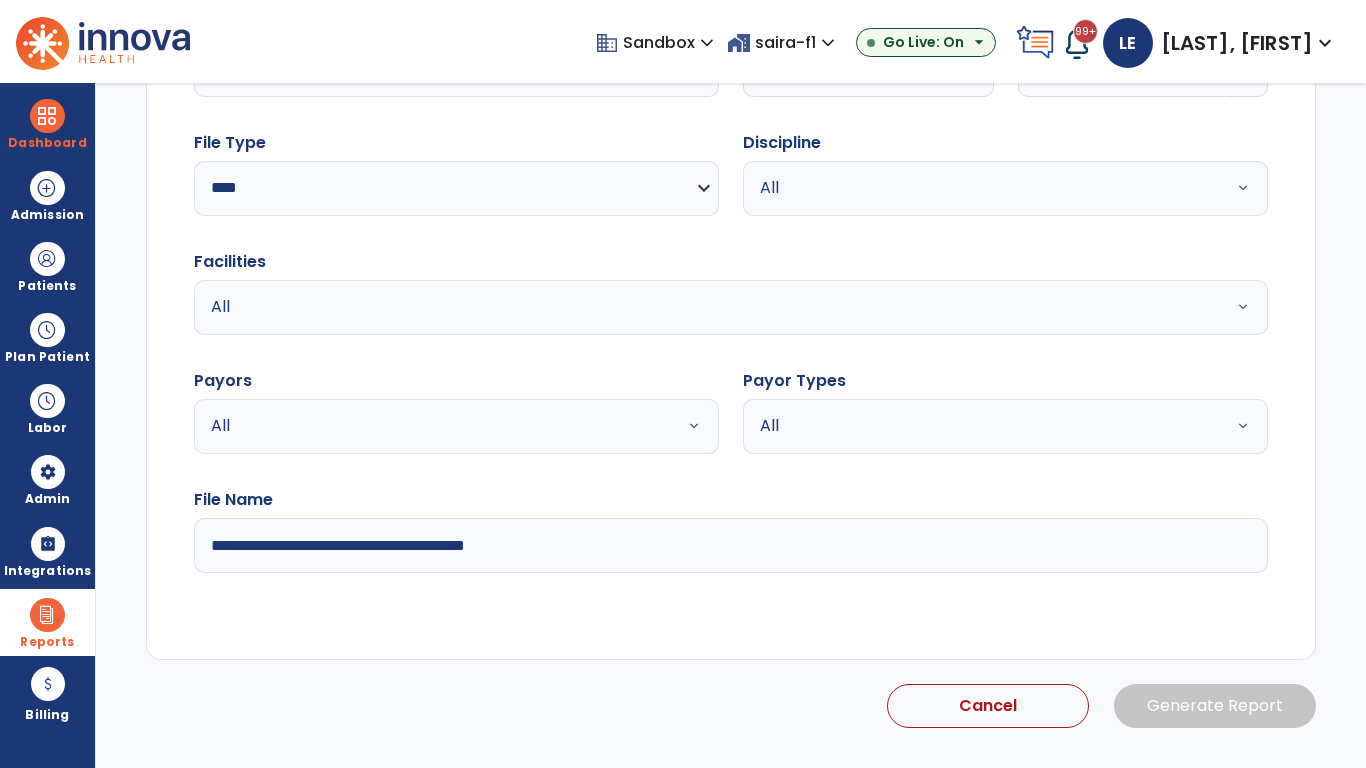 type on "**********" 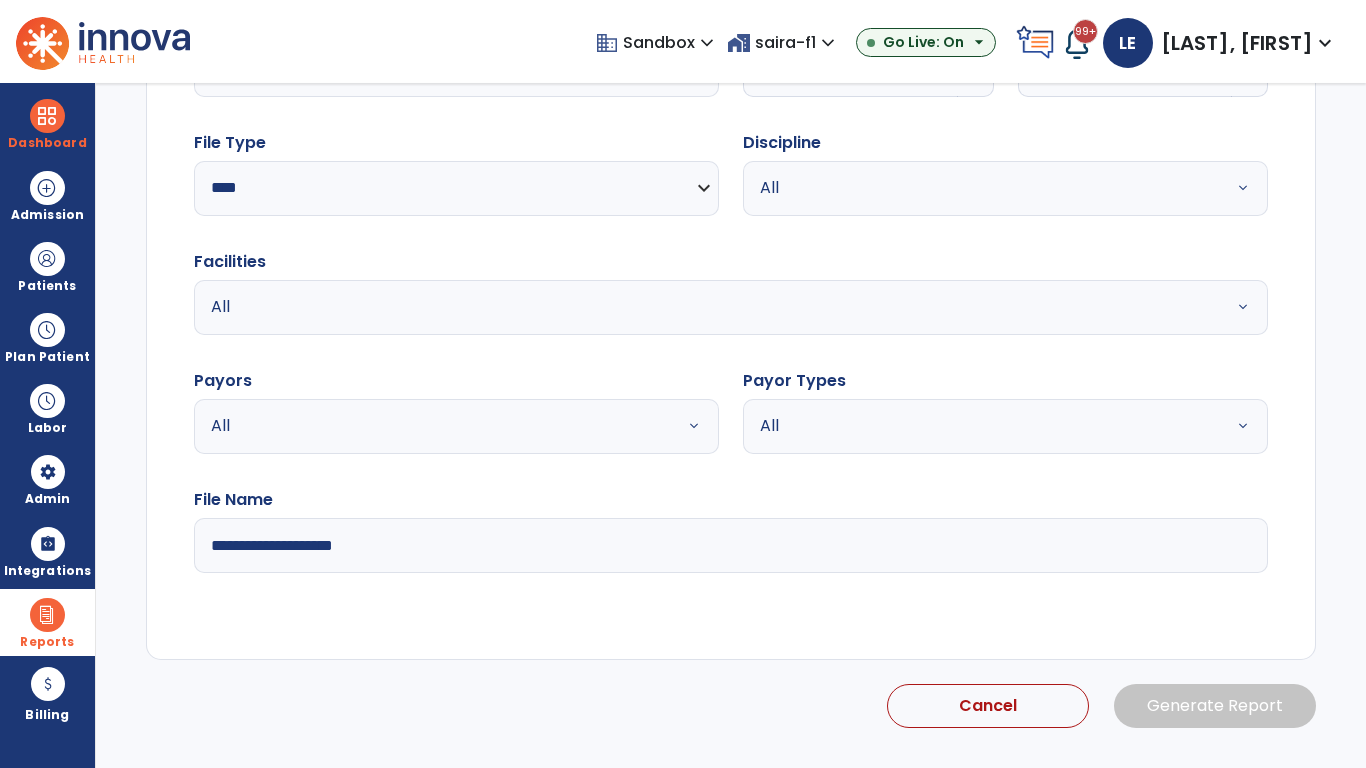 click 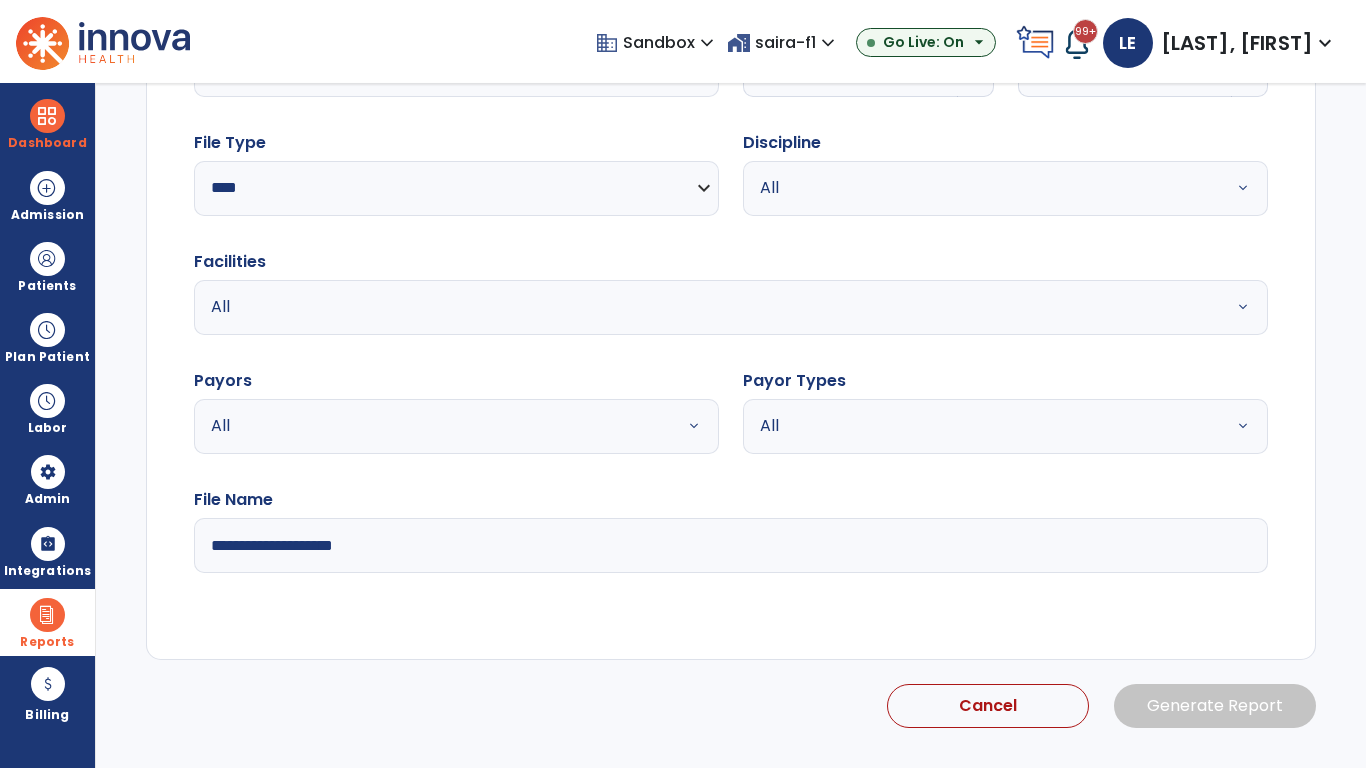 select on "*" 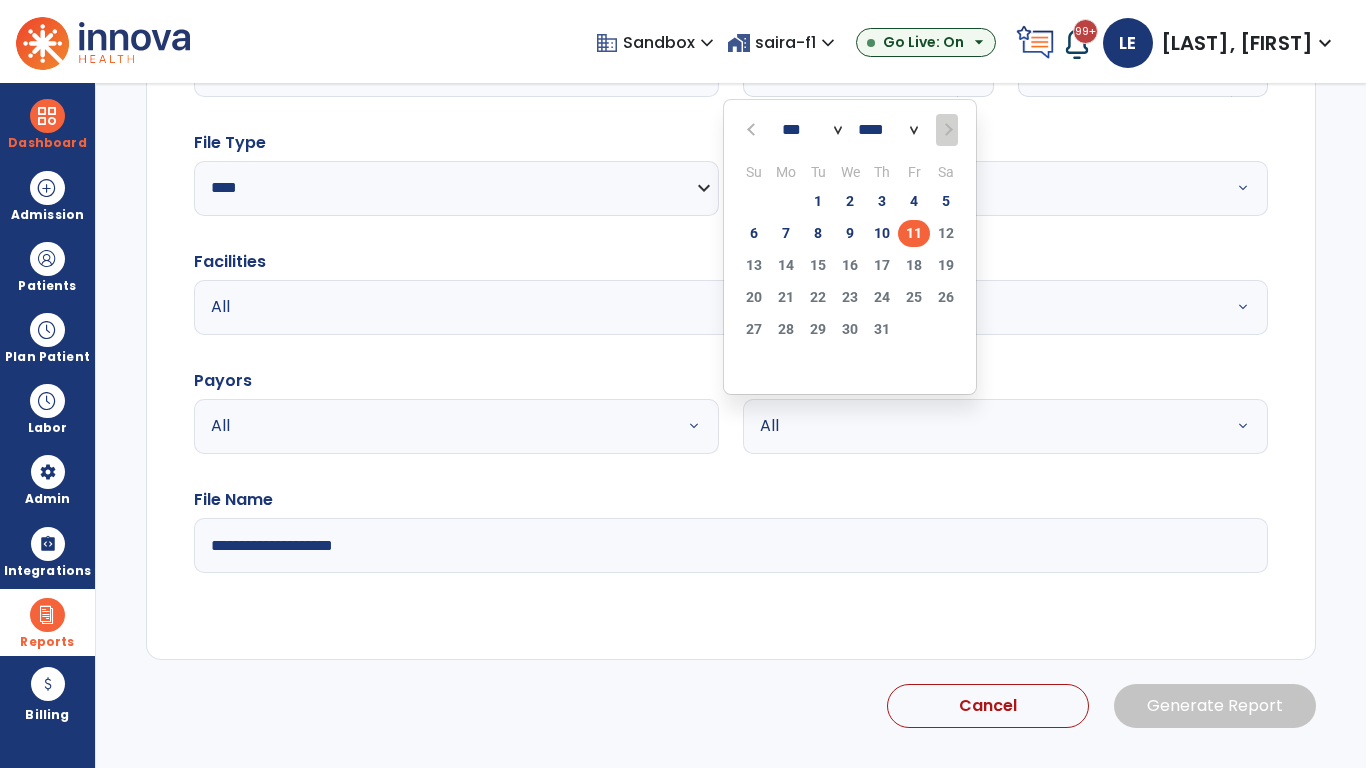 scroll, scrollTop: 192, scrollLeft: 0, axis: vertical 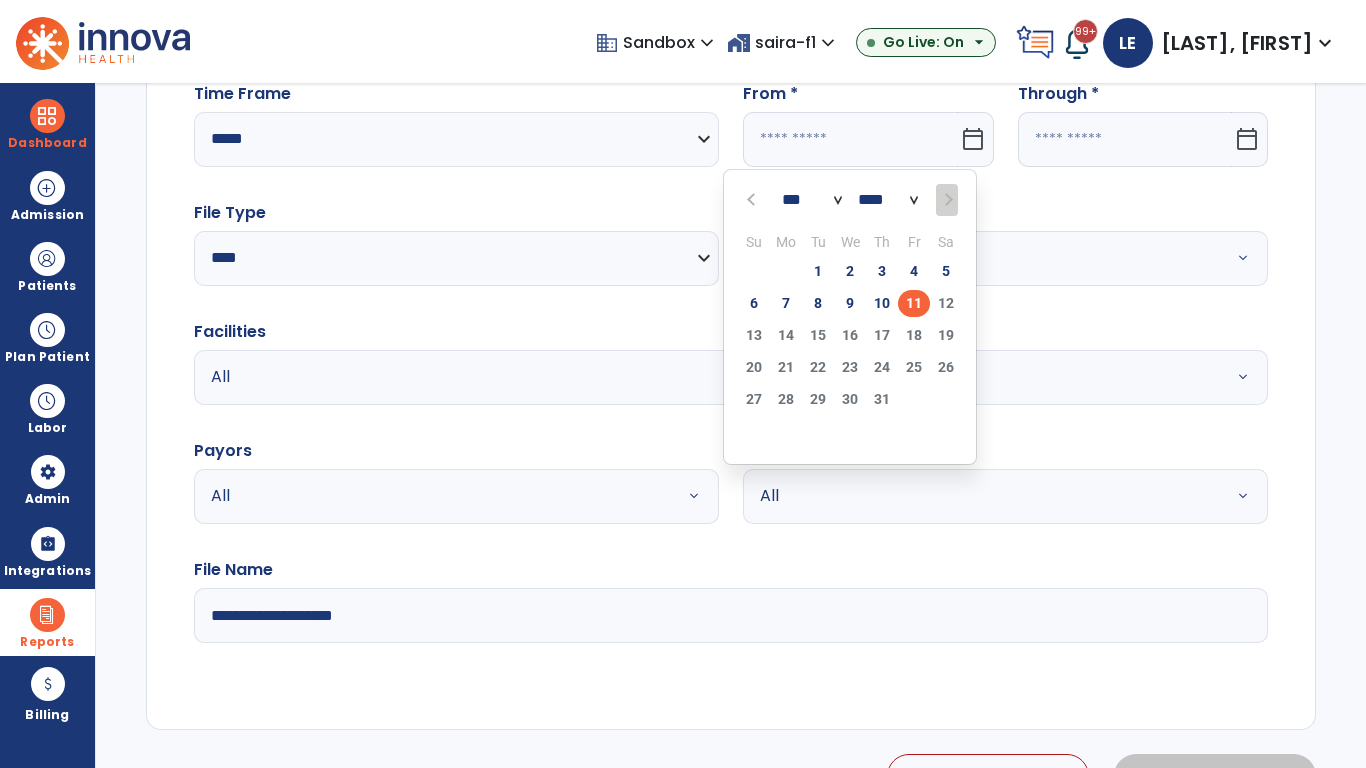 select on "****" 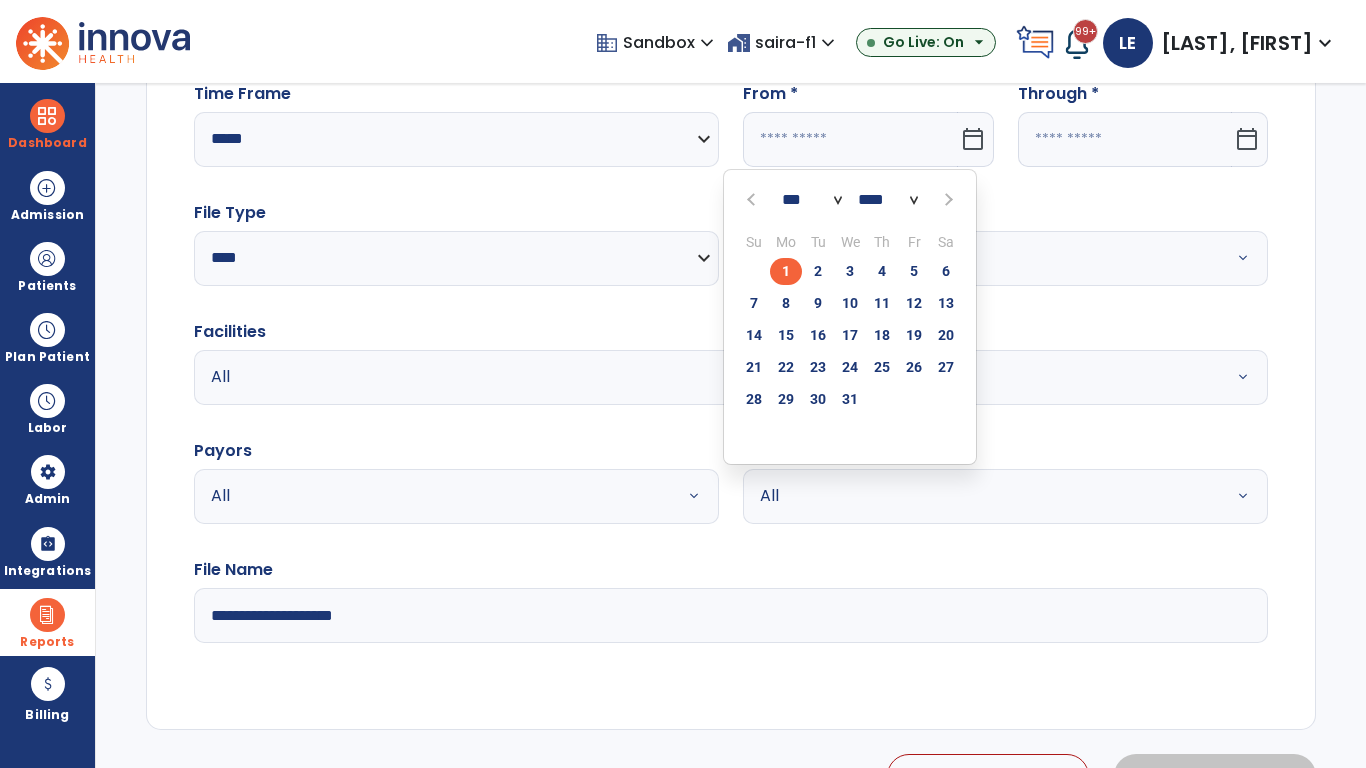 select on "**" 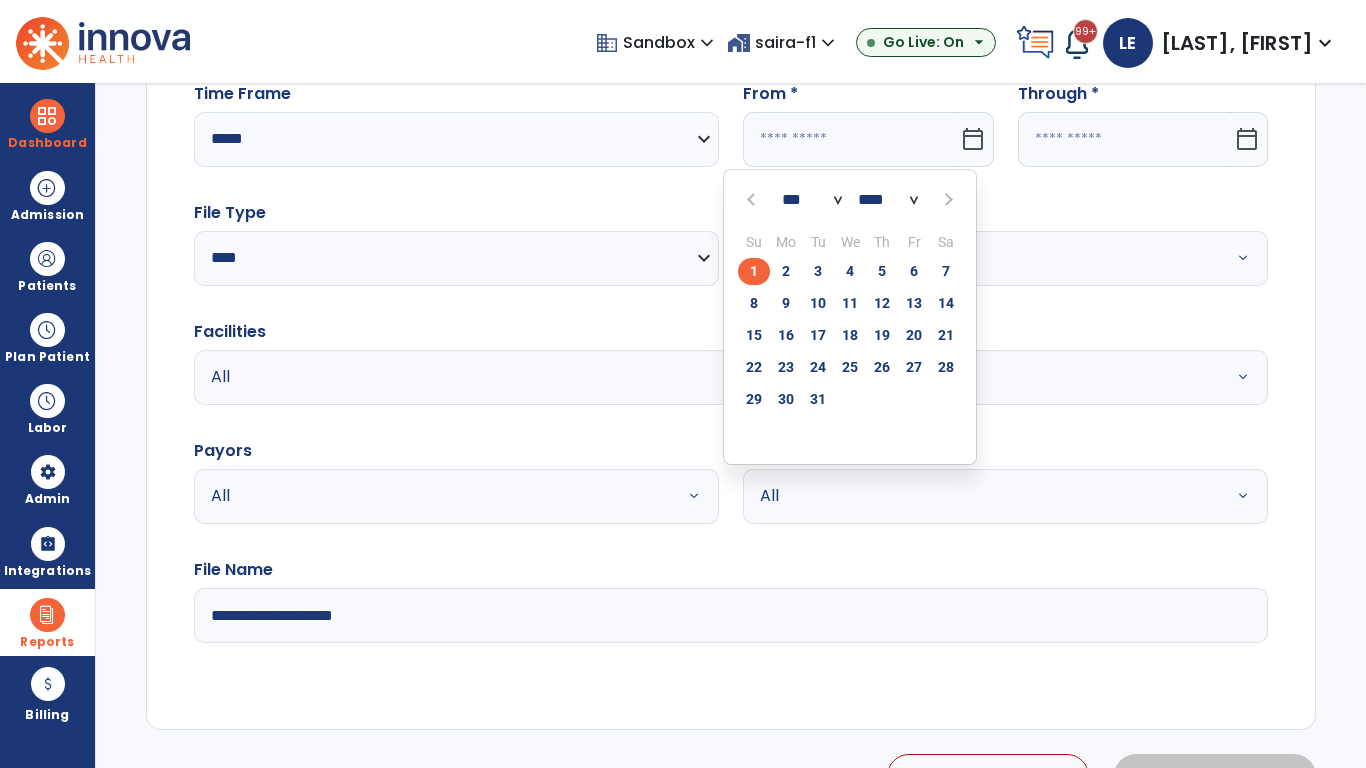 click on "1" 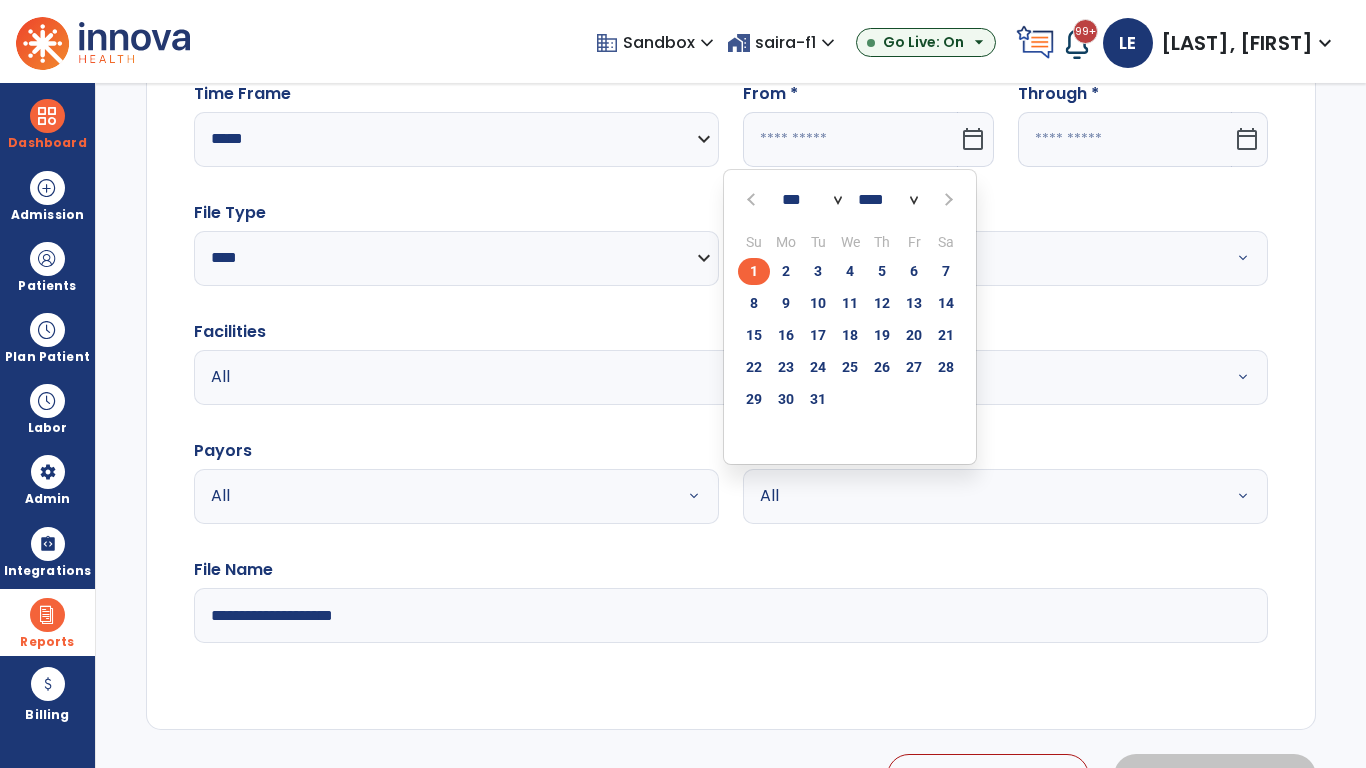type on "**********" 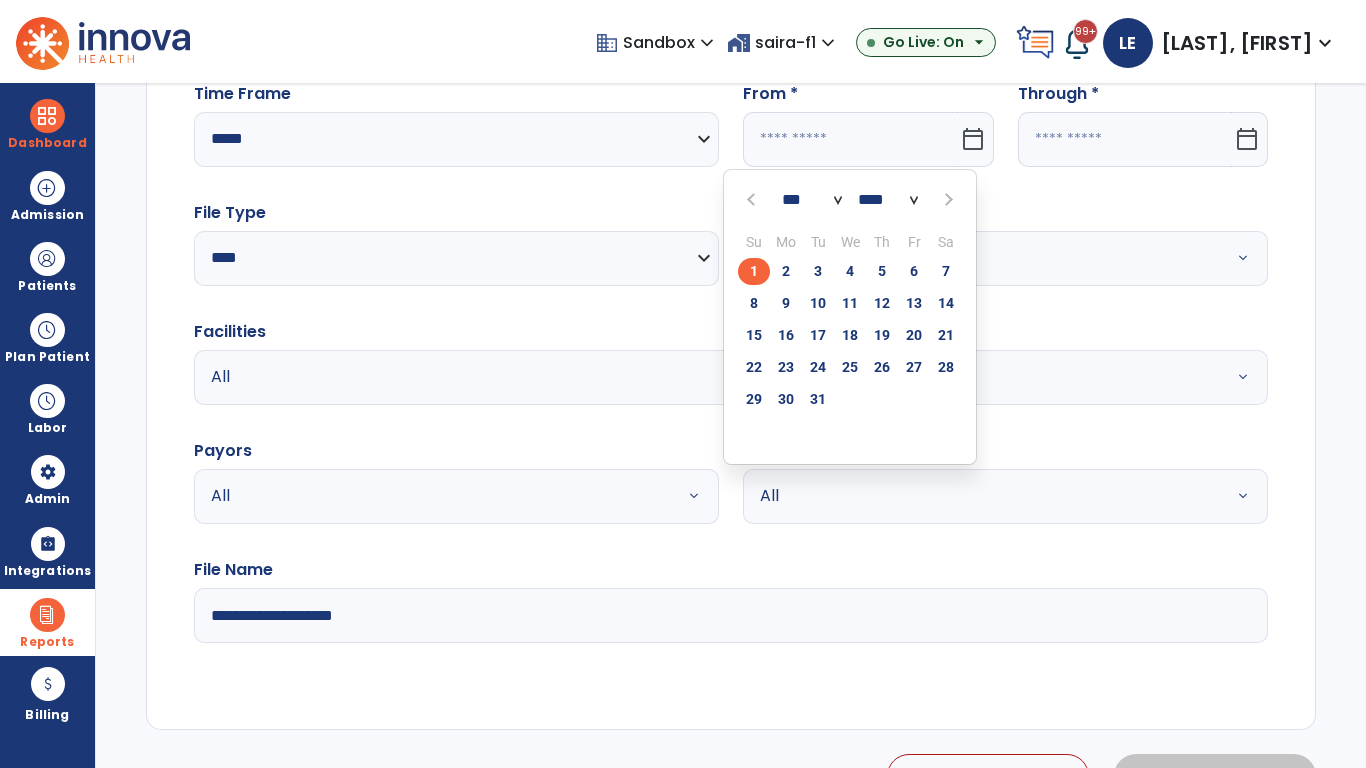type on "*********" 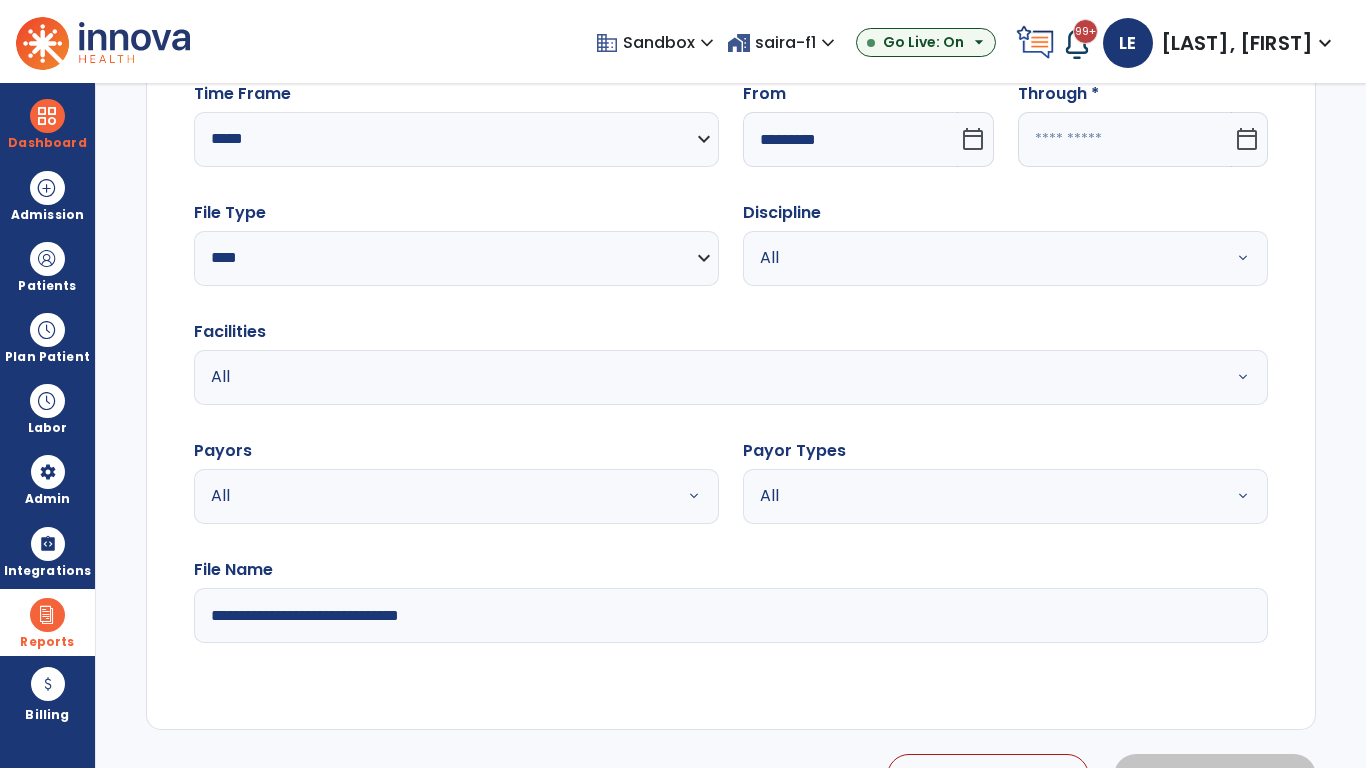 click 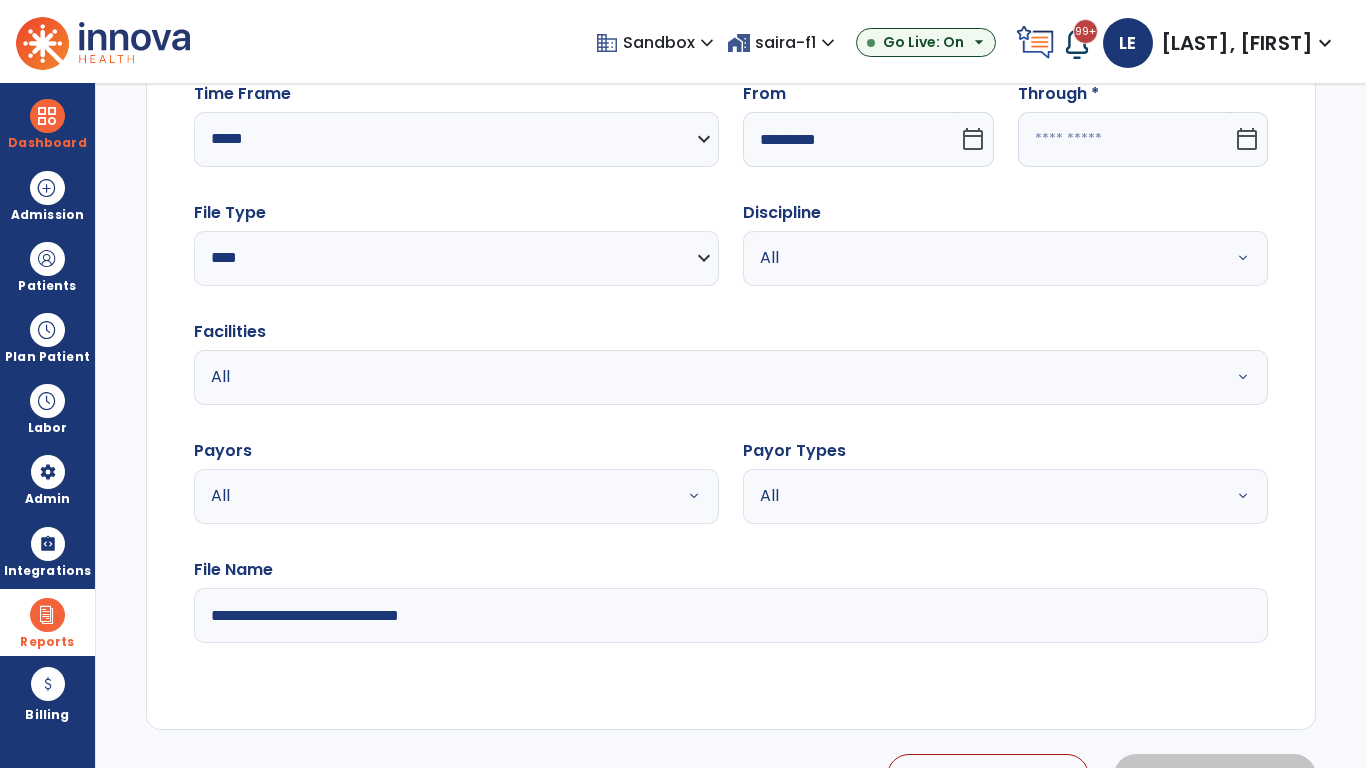 select on "*" 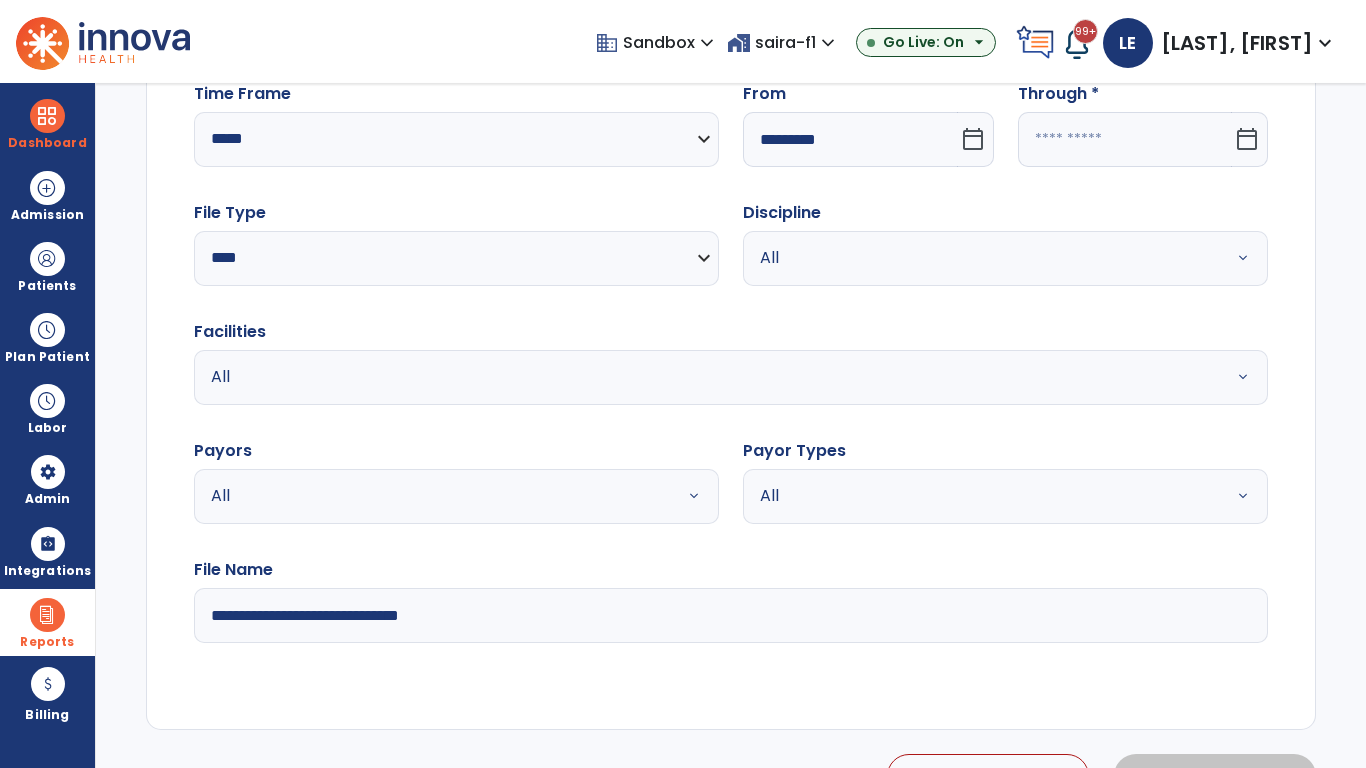 select on "****" 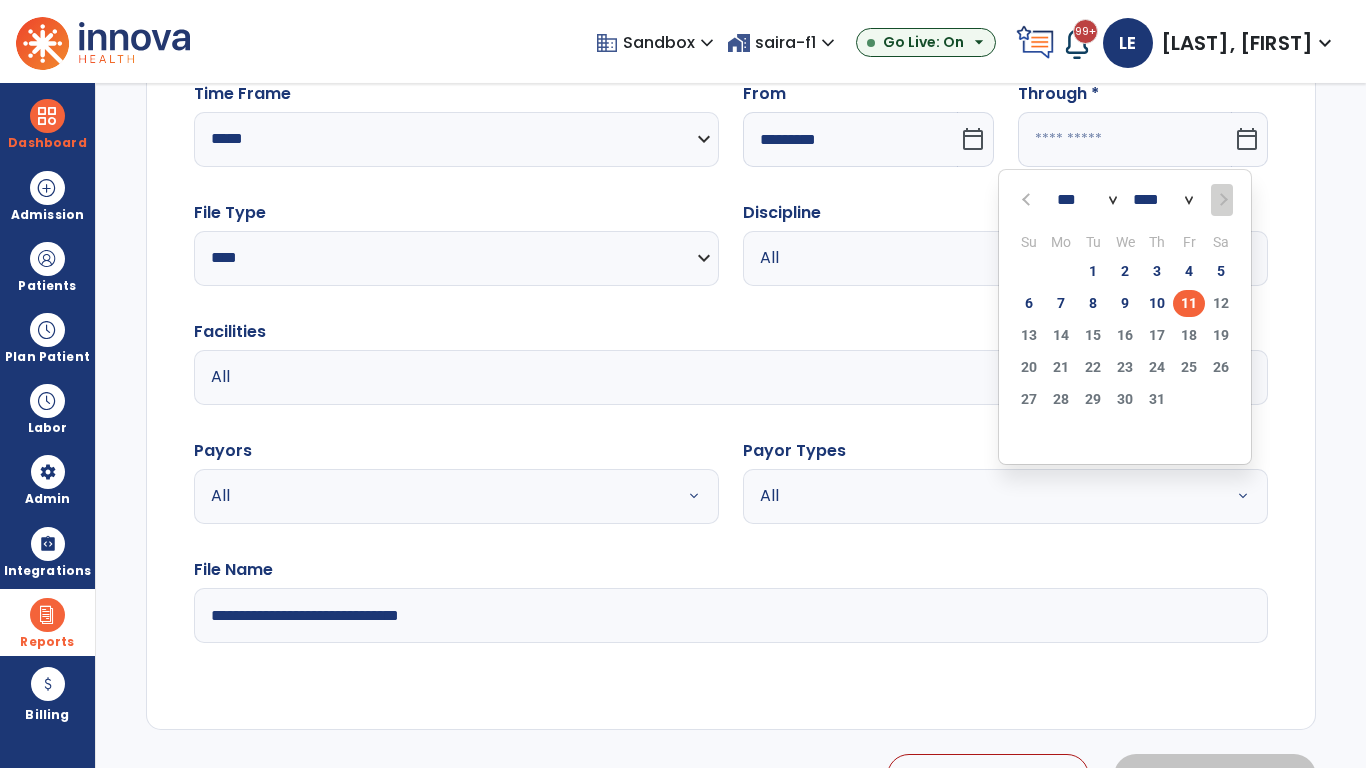 select on "*" 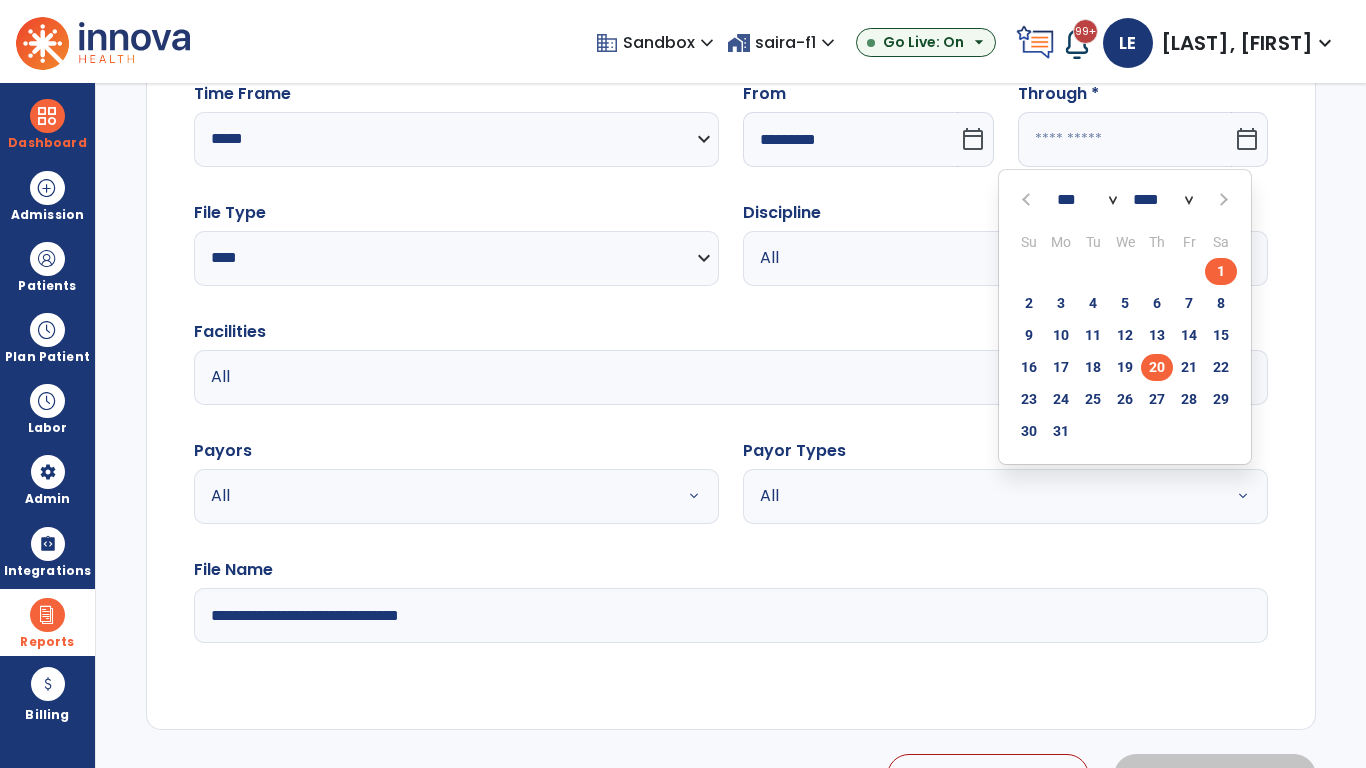 click on "20" 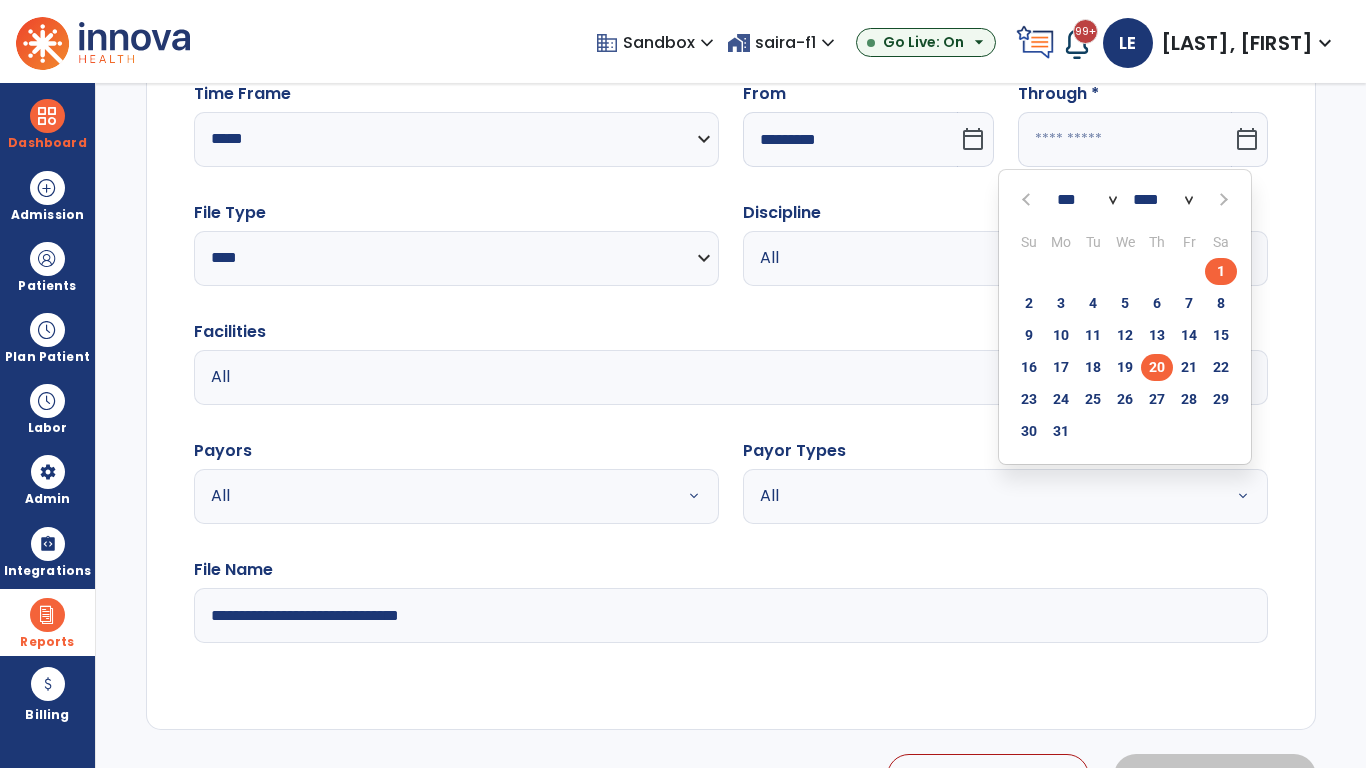 type on "**********" 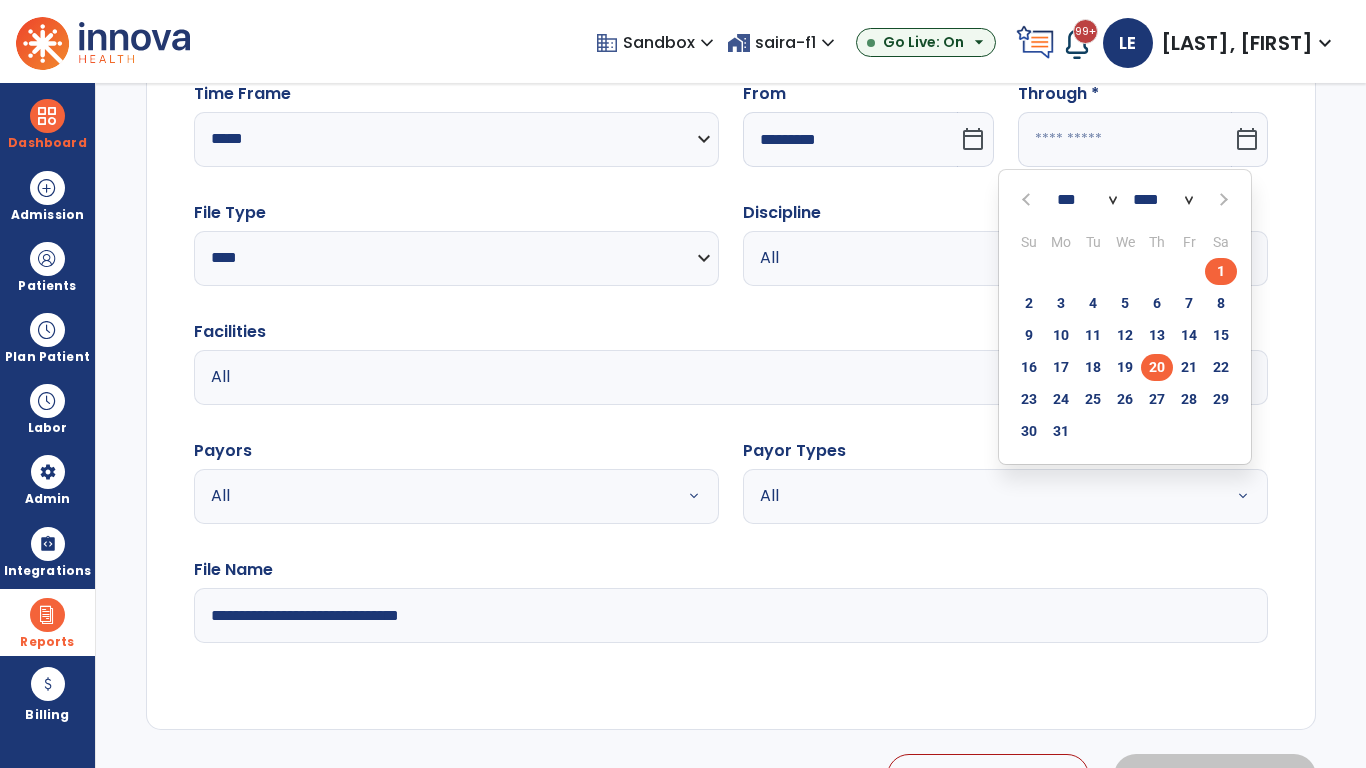 type on "*********" 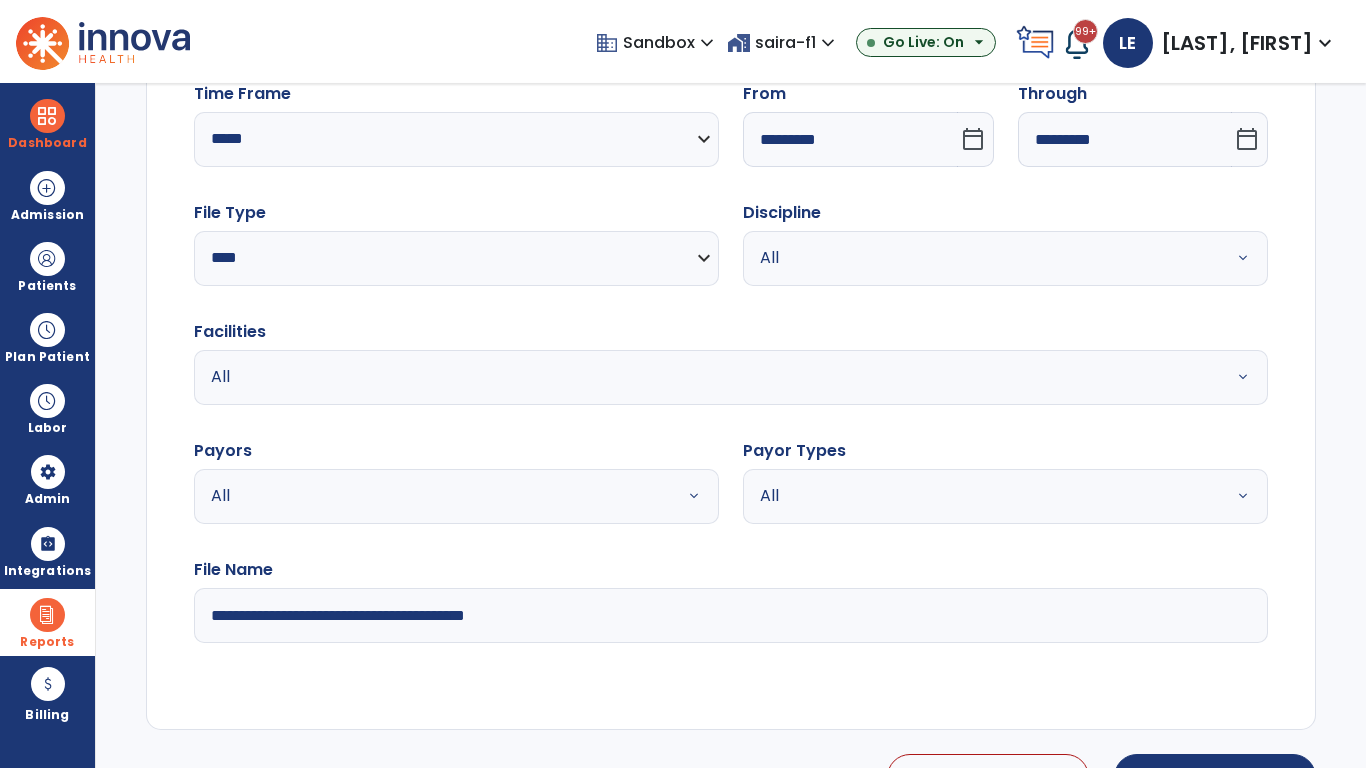 click on "All" at bounding box center (981, 258) 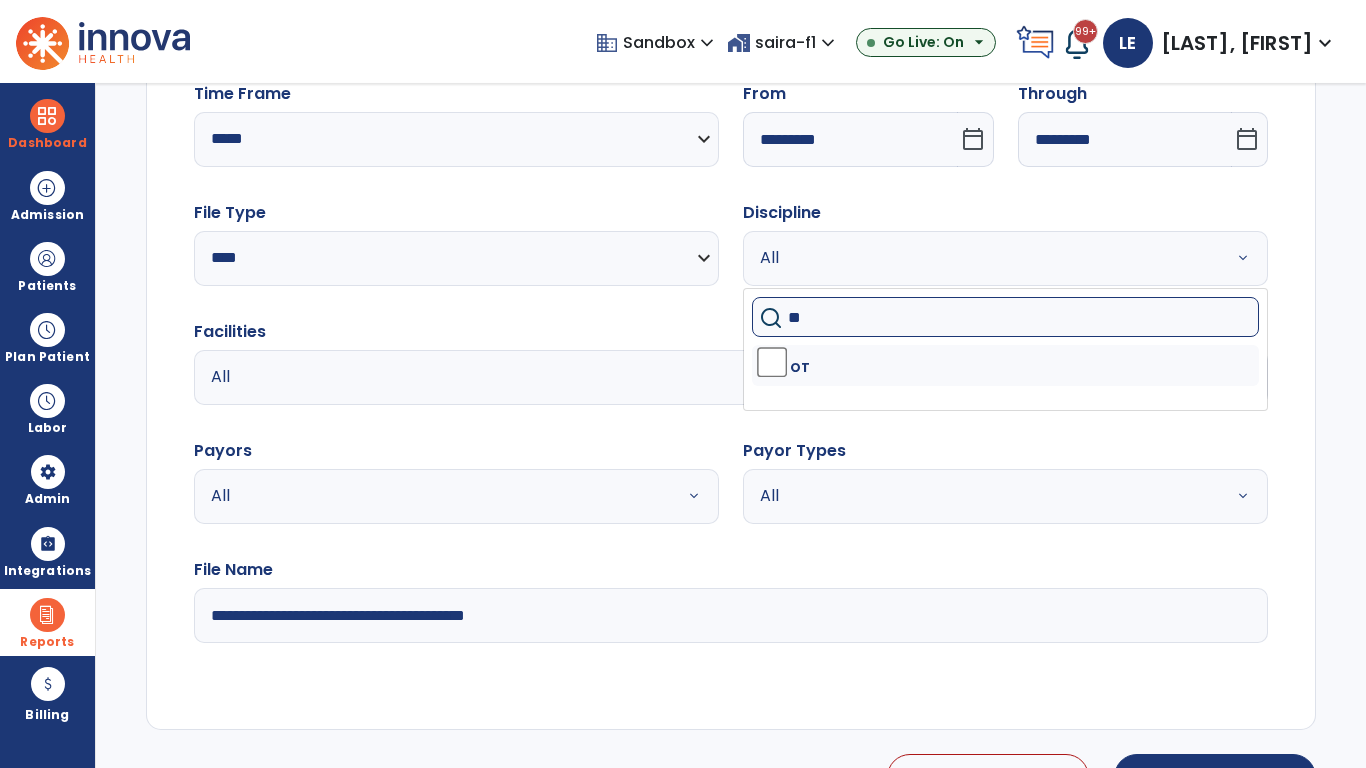 type on "**" 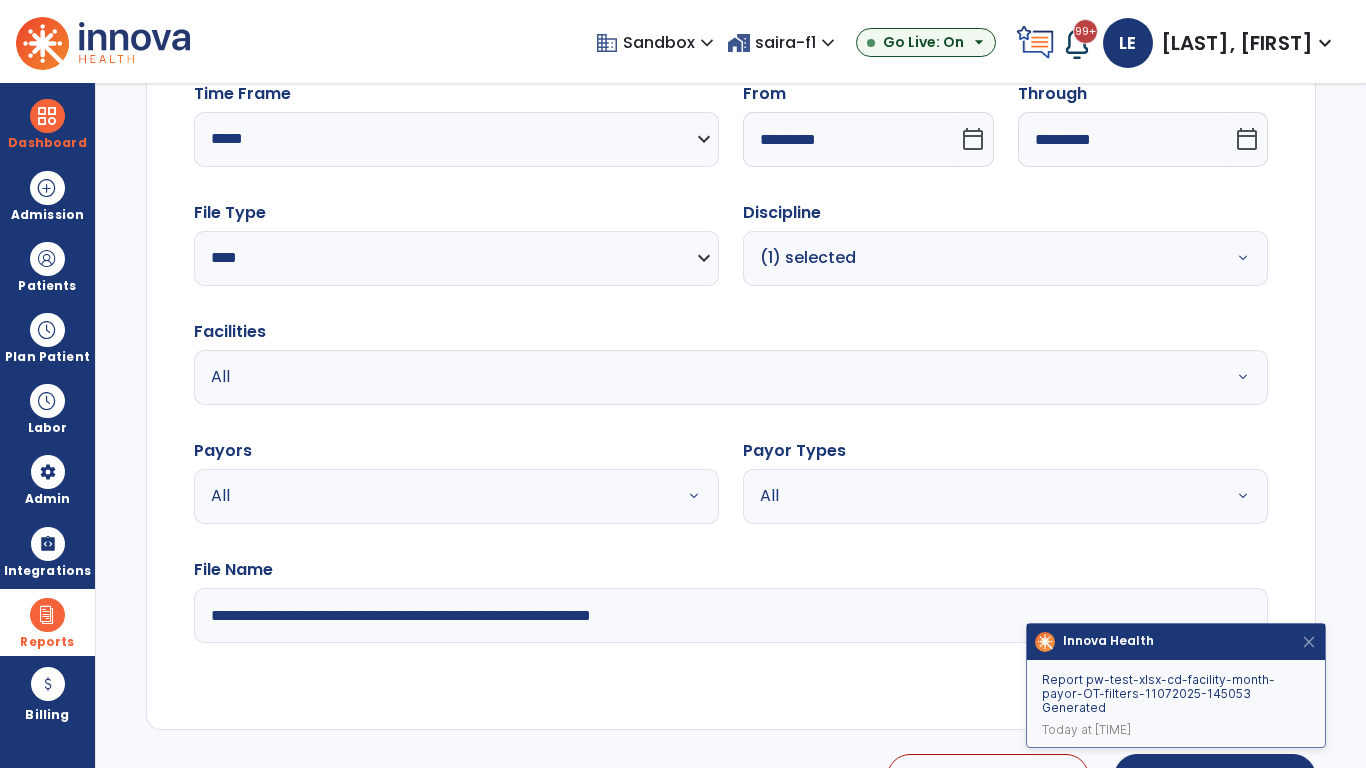 type on "**********" 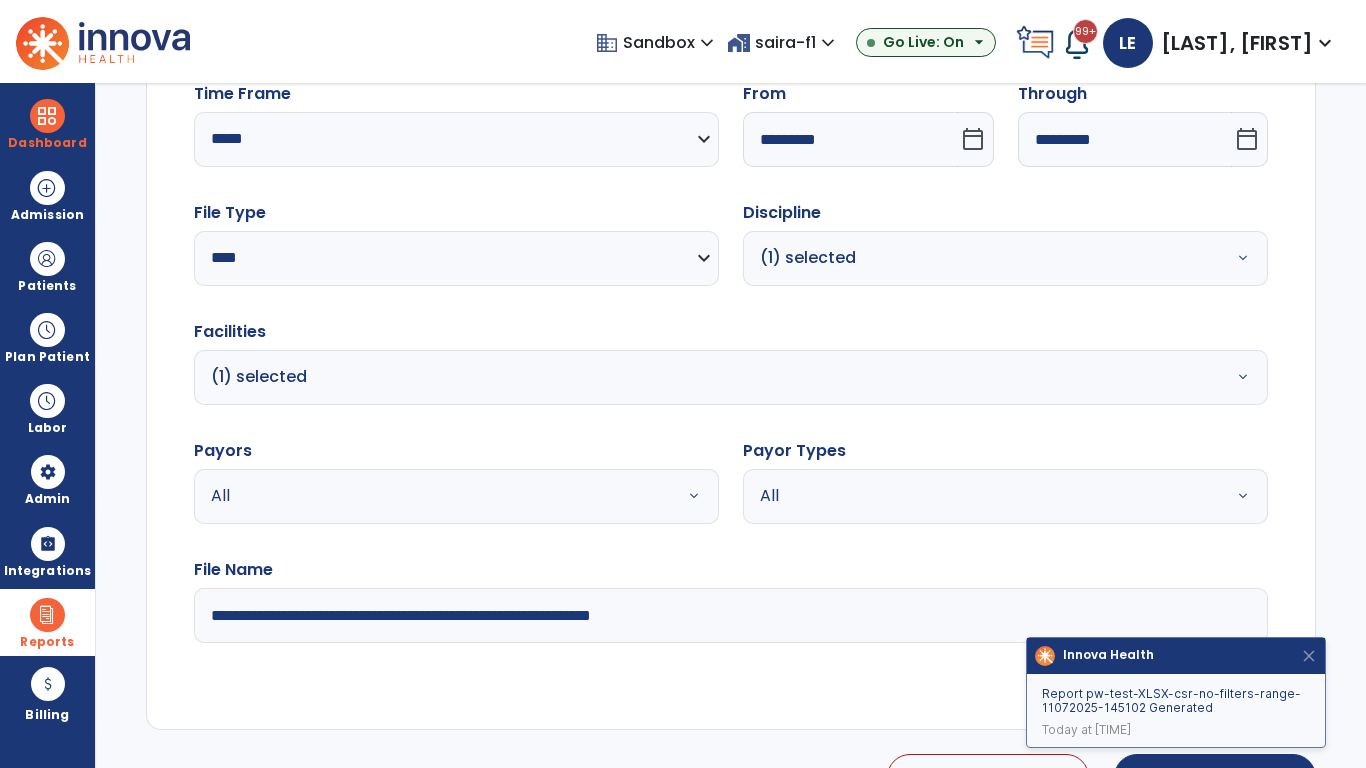 click on "All" at bounding box center (432, 496) 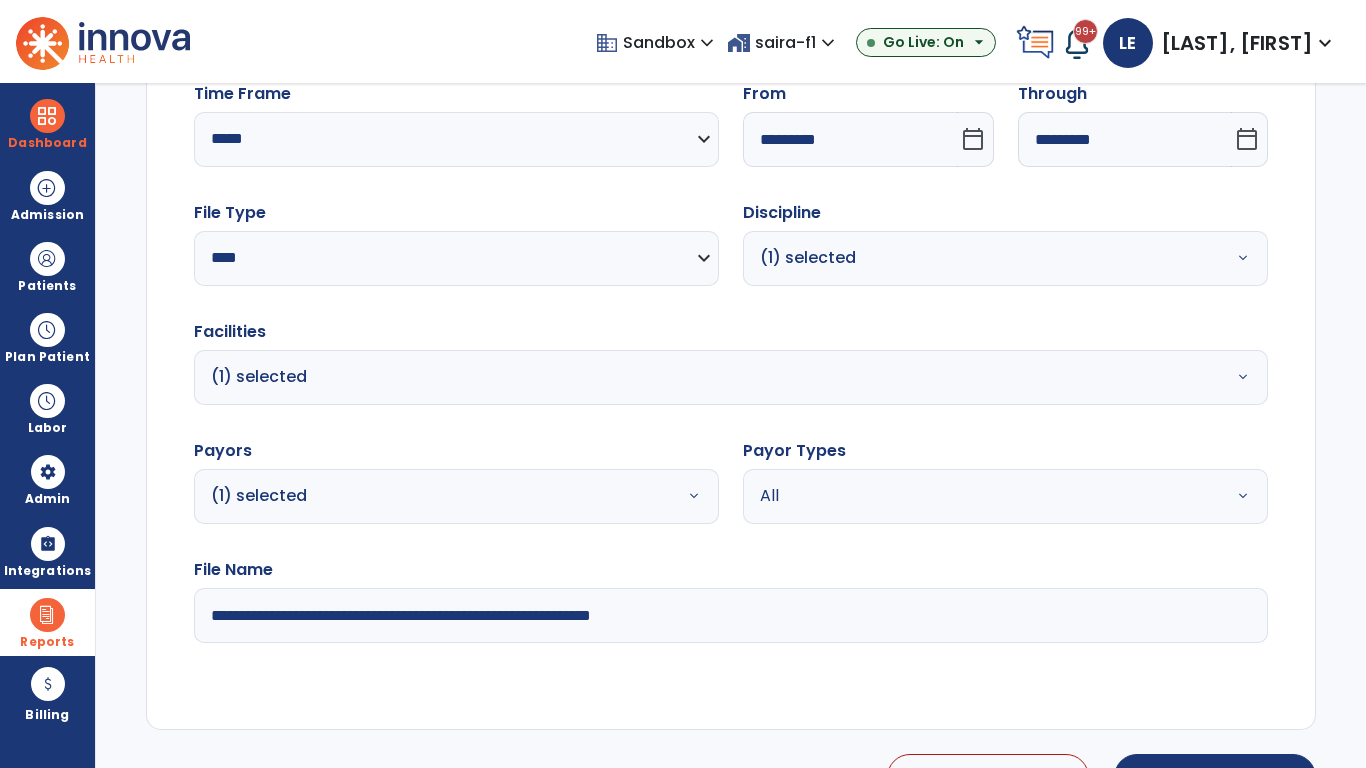 click on "All" at bounding box center (981, 496) 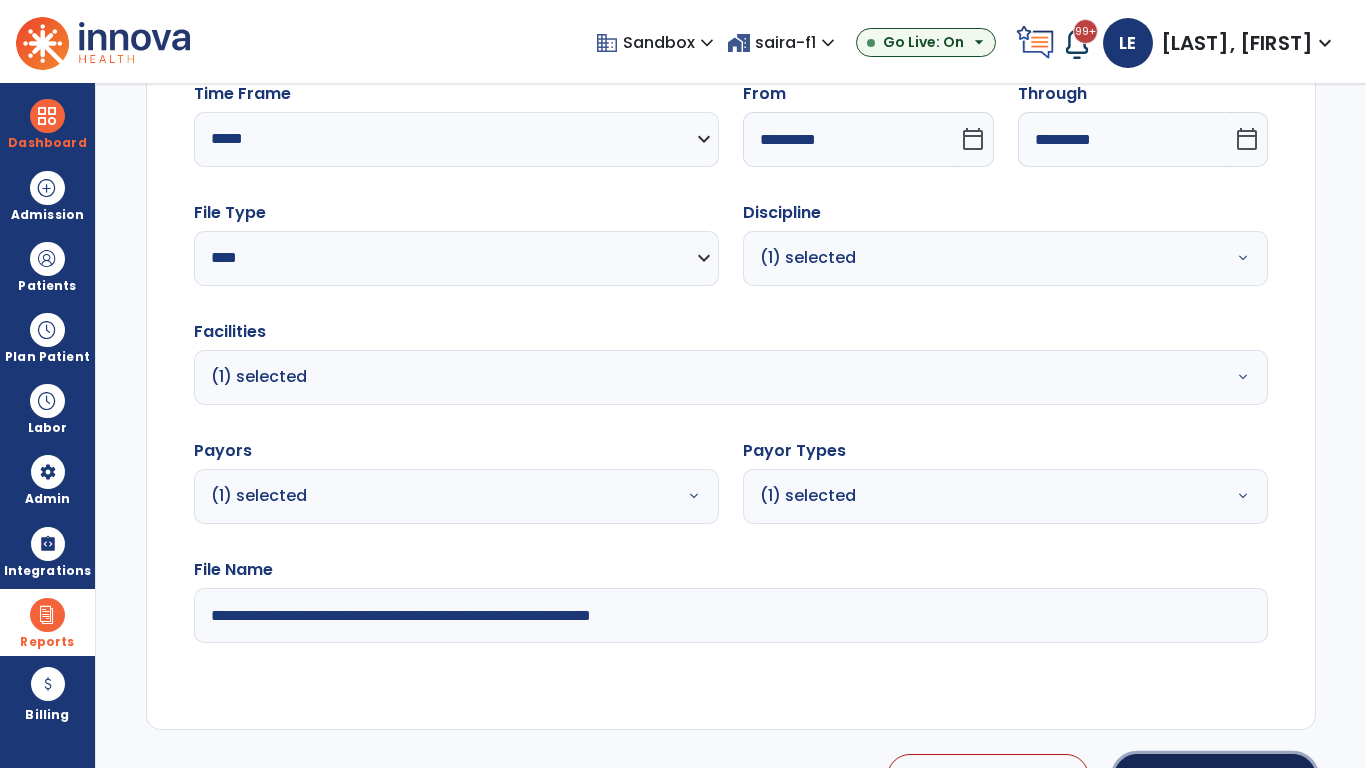 click on "Generate Report" 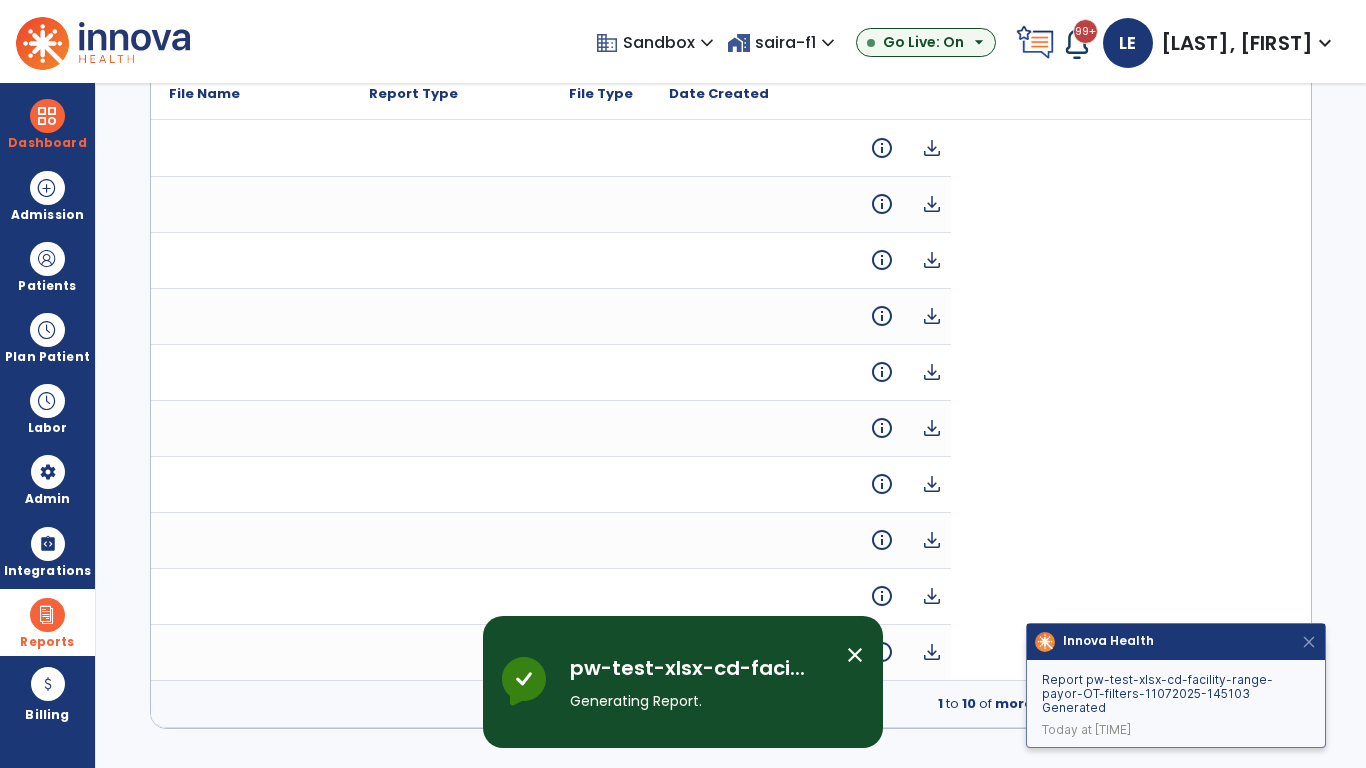 scroll, scrollTop: 0, scrollLeft: 0, axis: both 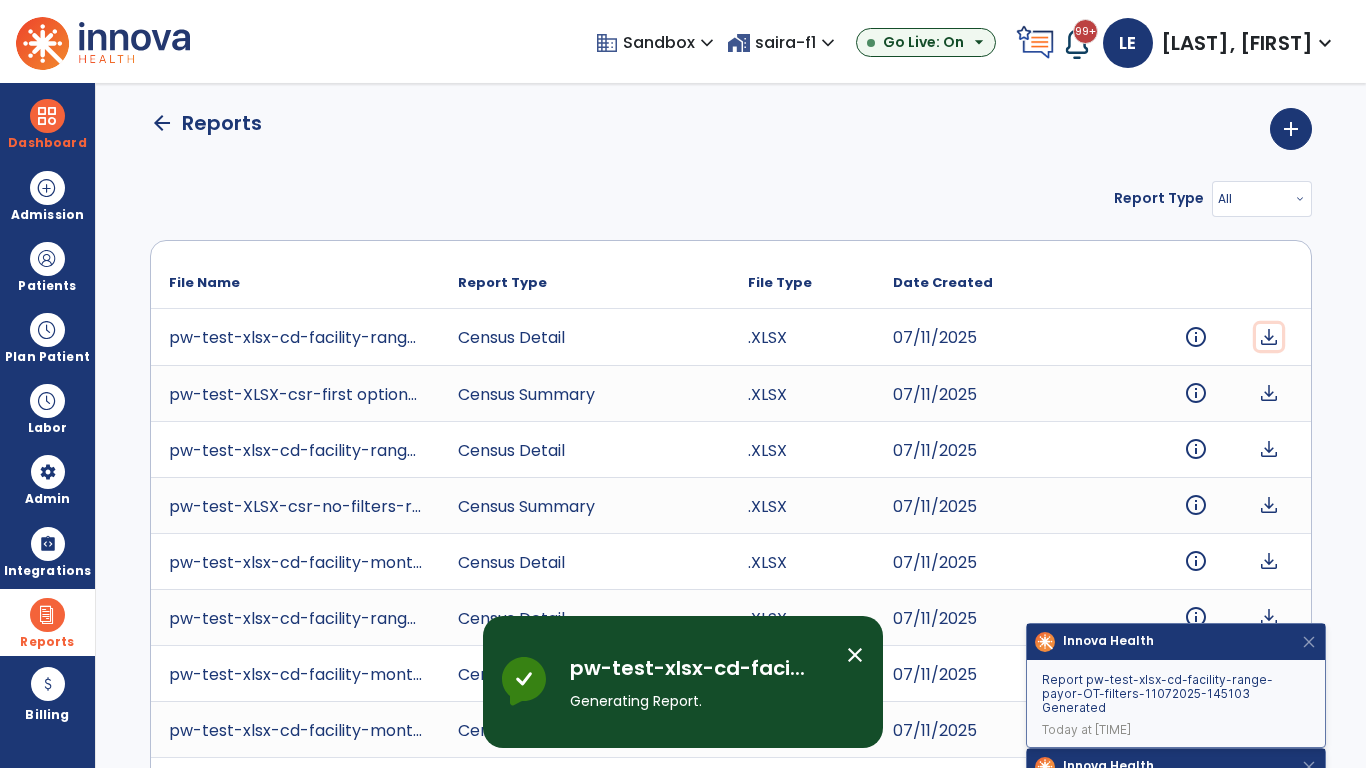 click on "download" 